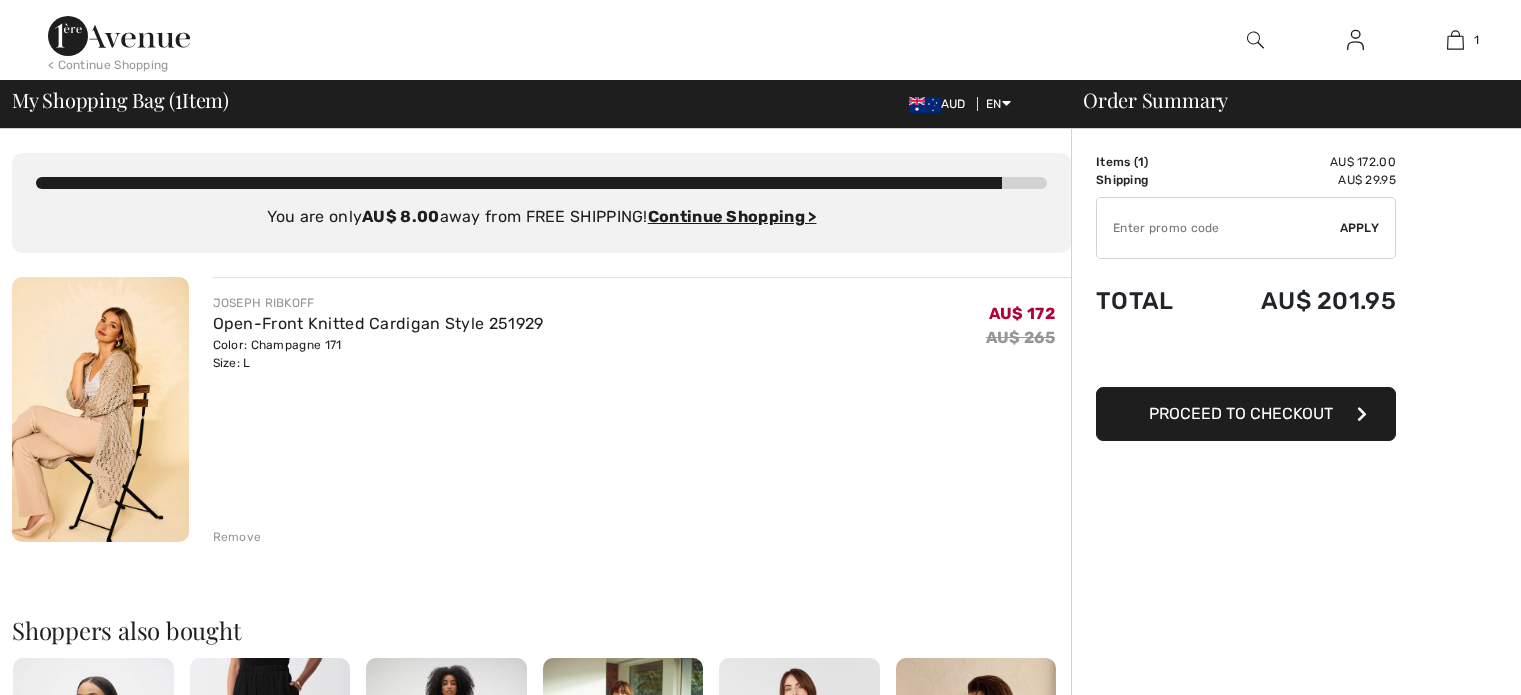 scroll, scrollTop: 0, scrollLeft: 0, axis: both 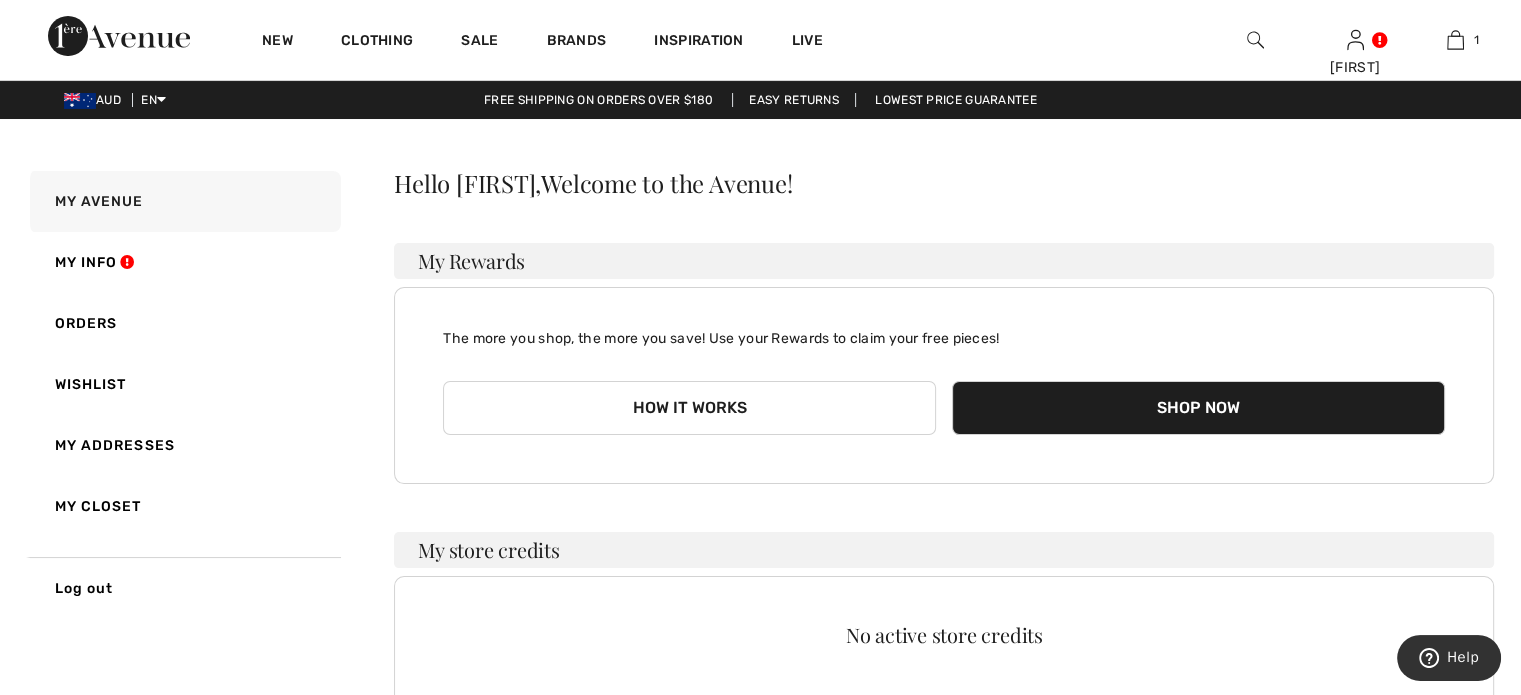 click on "Shop Now" at bounding box center [1198, 408] 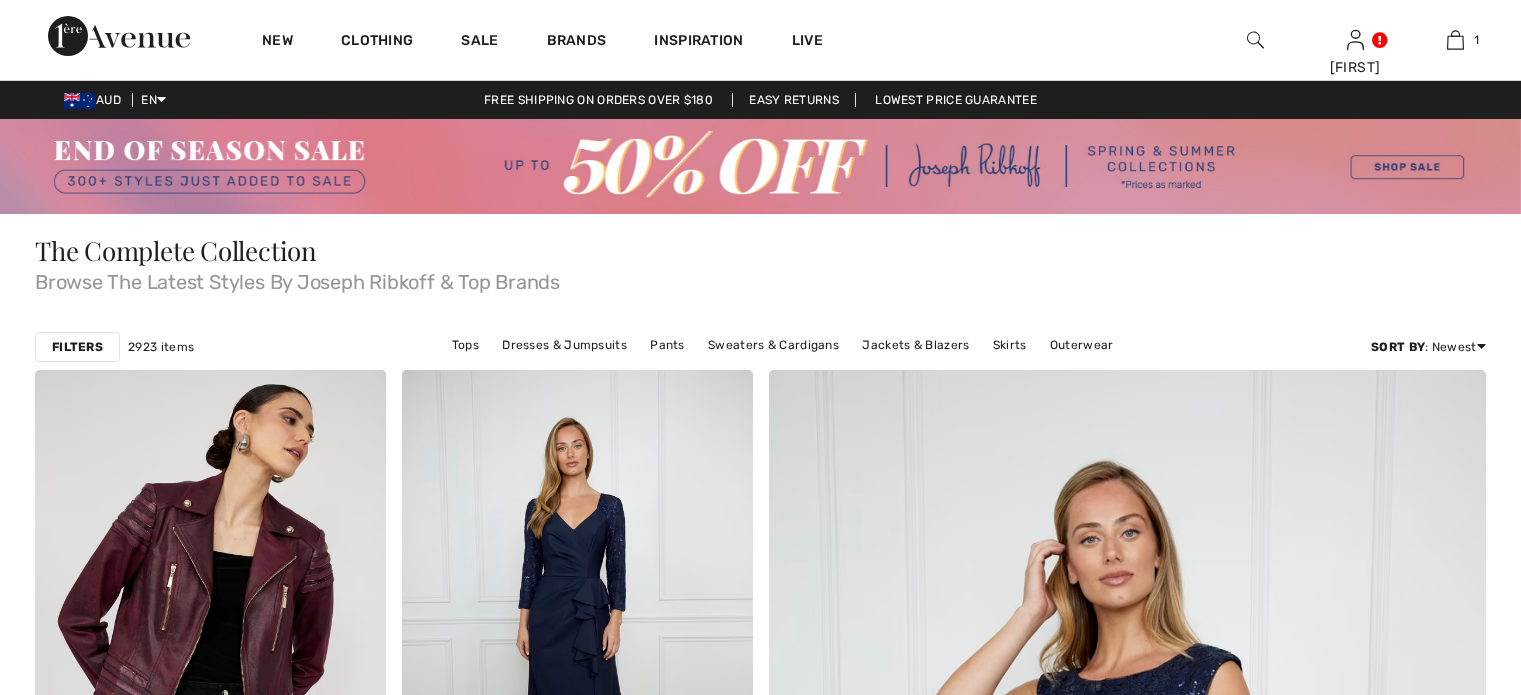 scroll, scrollTop: 0, scrollLeft: 0, axis: both 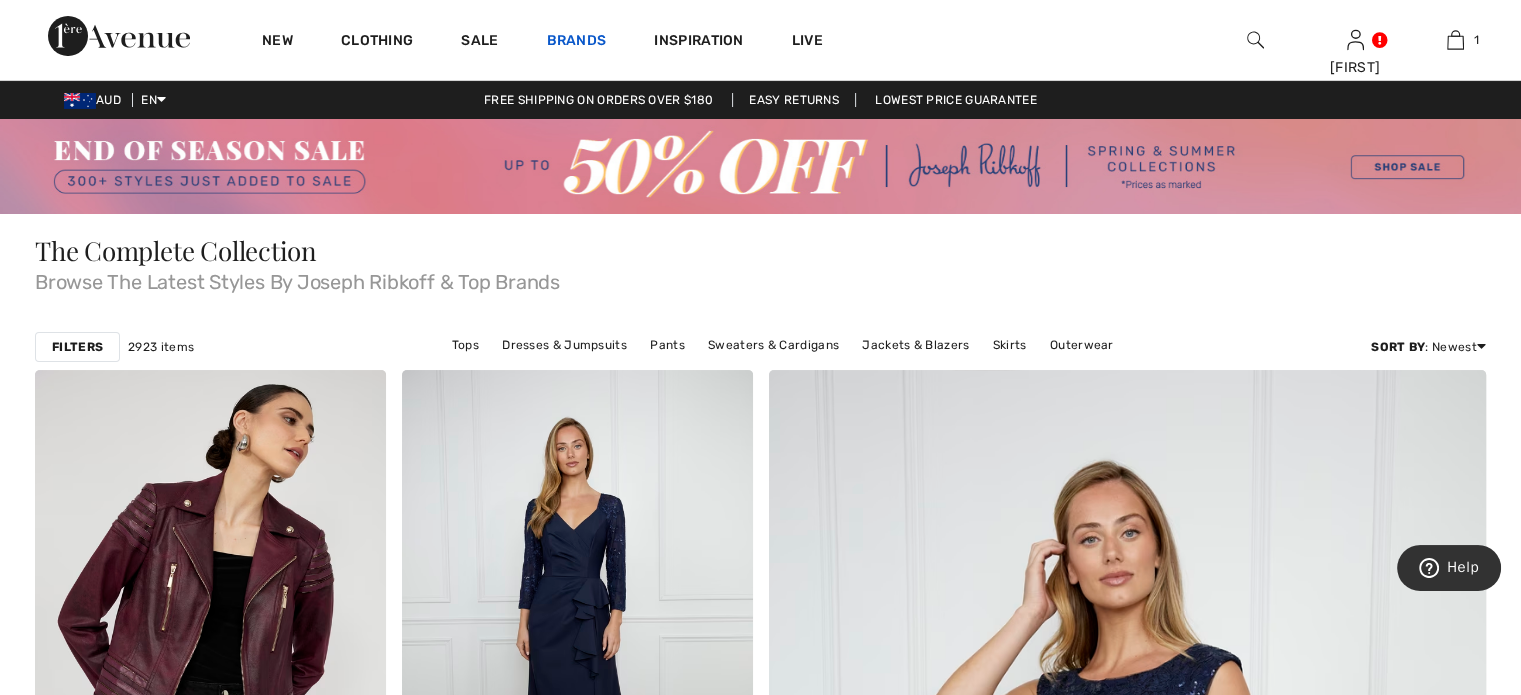 click on "Brands" at bounding box center (577, 42) 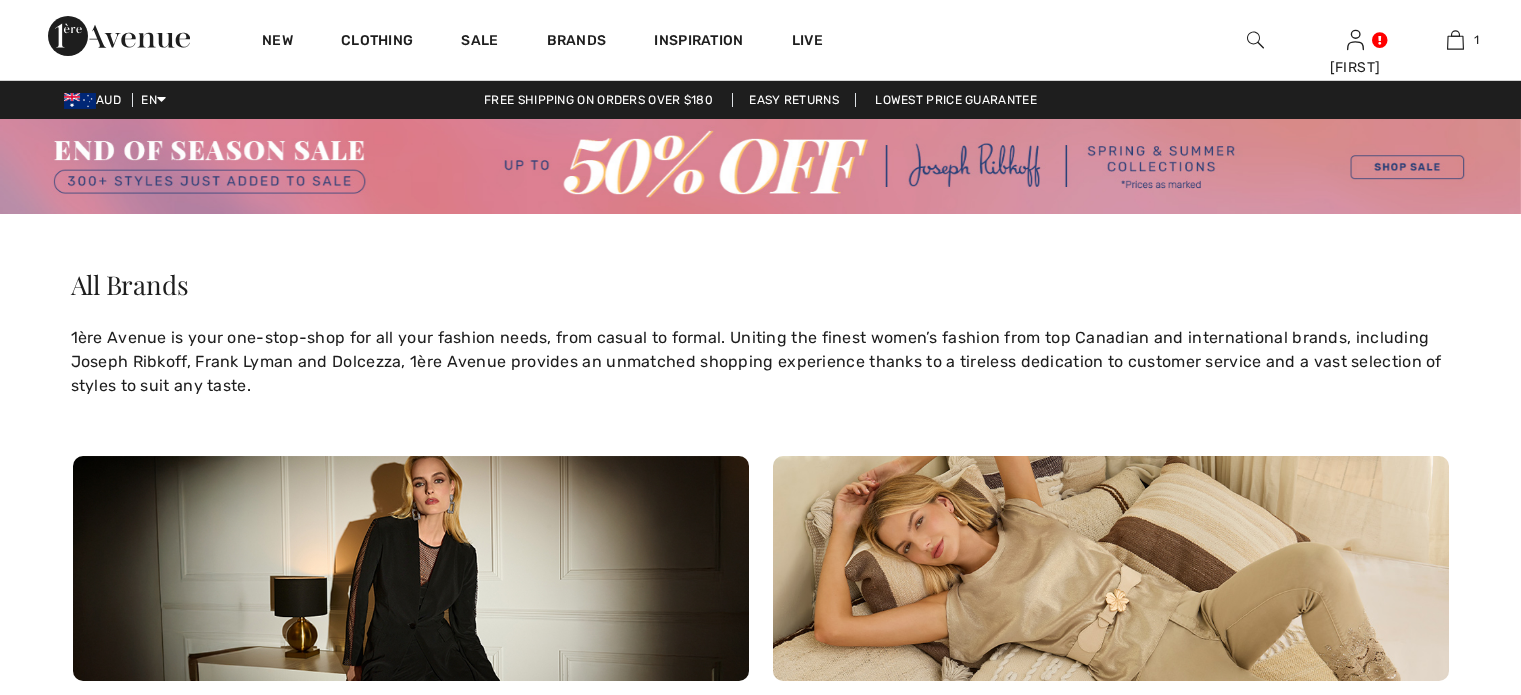 scroll, scrollTop: 0, scrollLeft: 0, axis: both 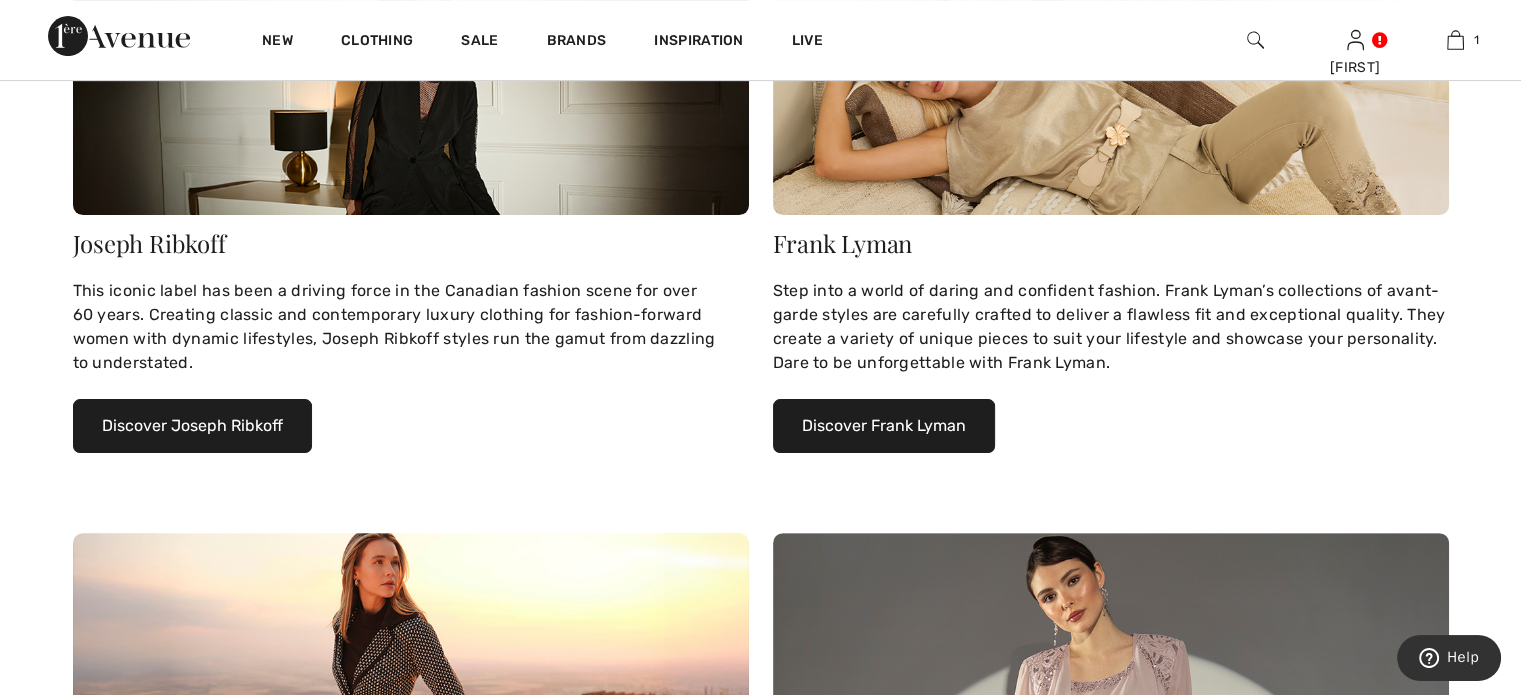 click on "Discover Joseph Ribkoff" at bounding box center [192, 426] 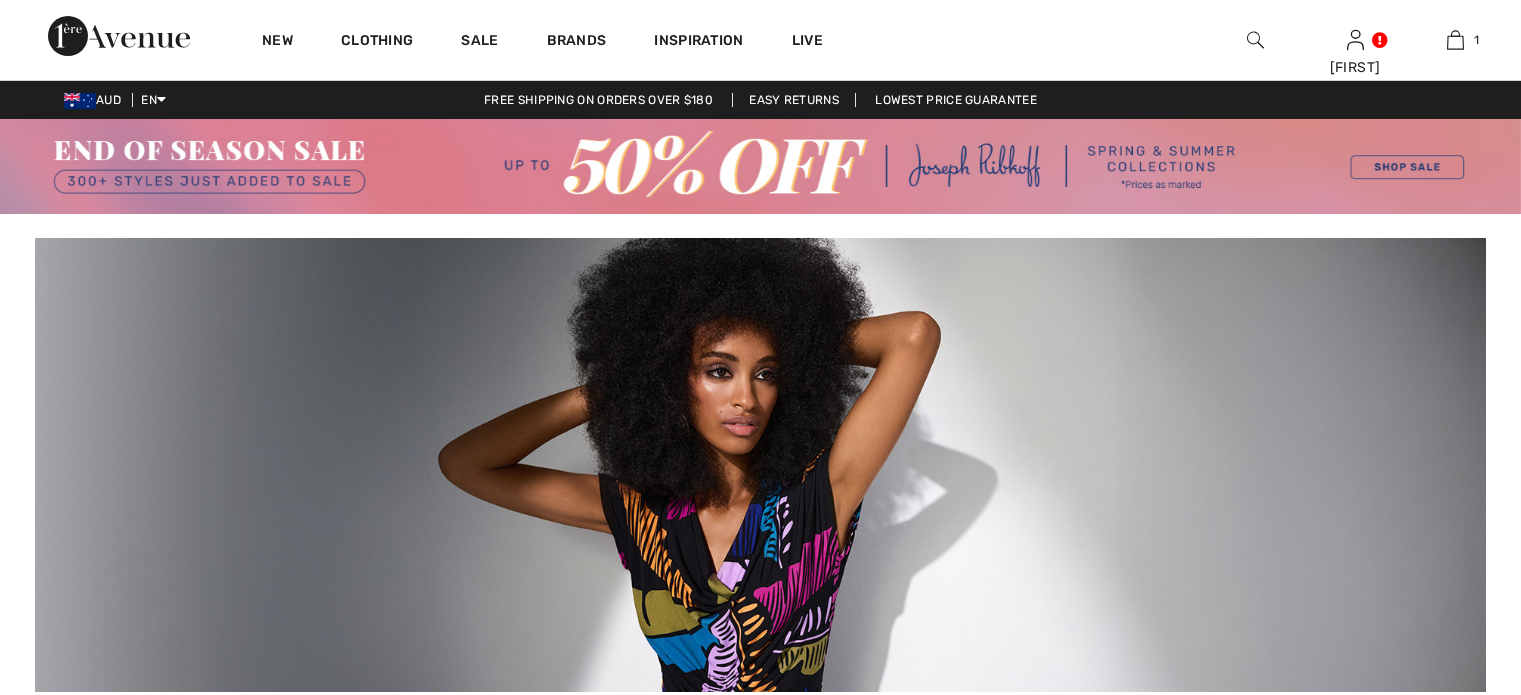 scroll, scrollTop: 0, scrollLeft: 0, axis: both 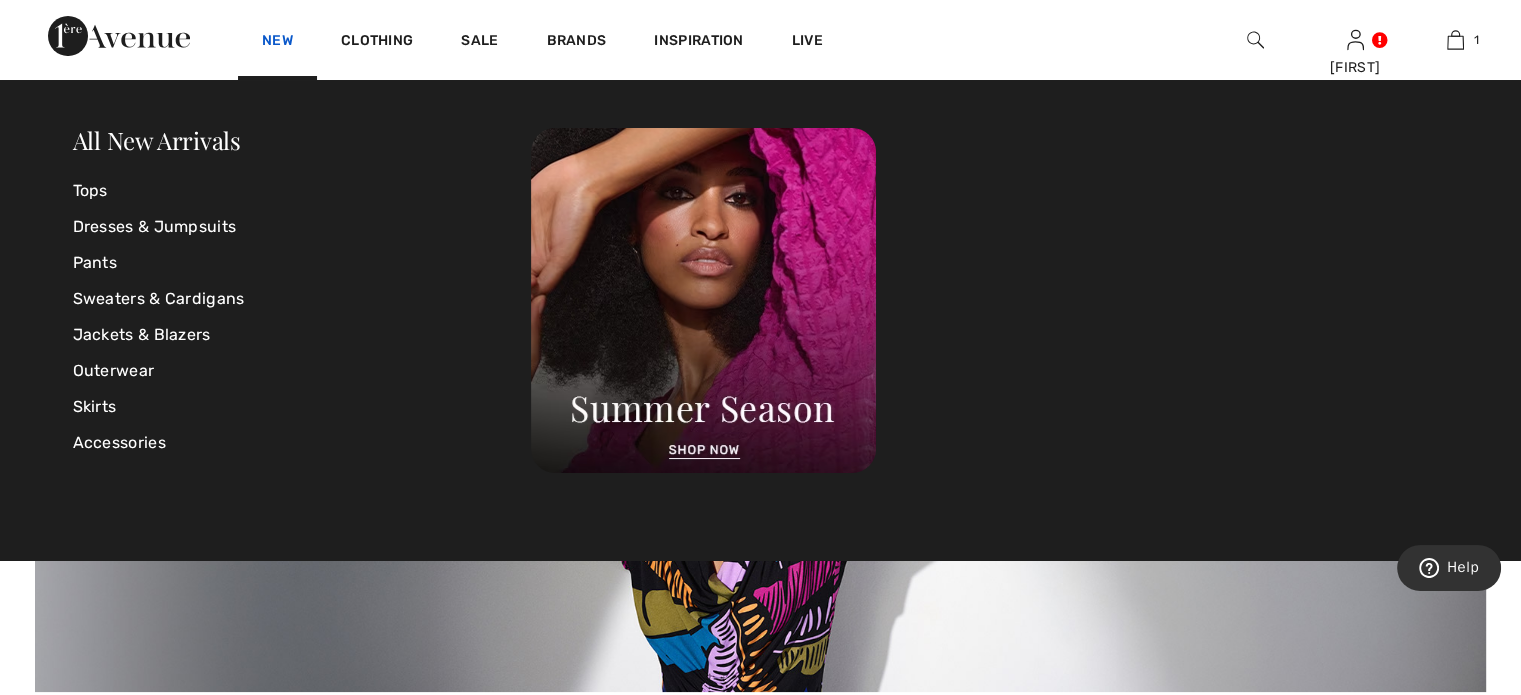 click on "New" at bounding box center [277, 42] 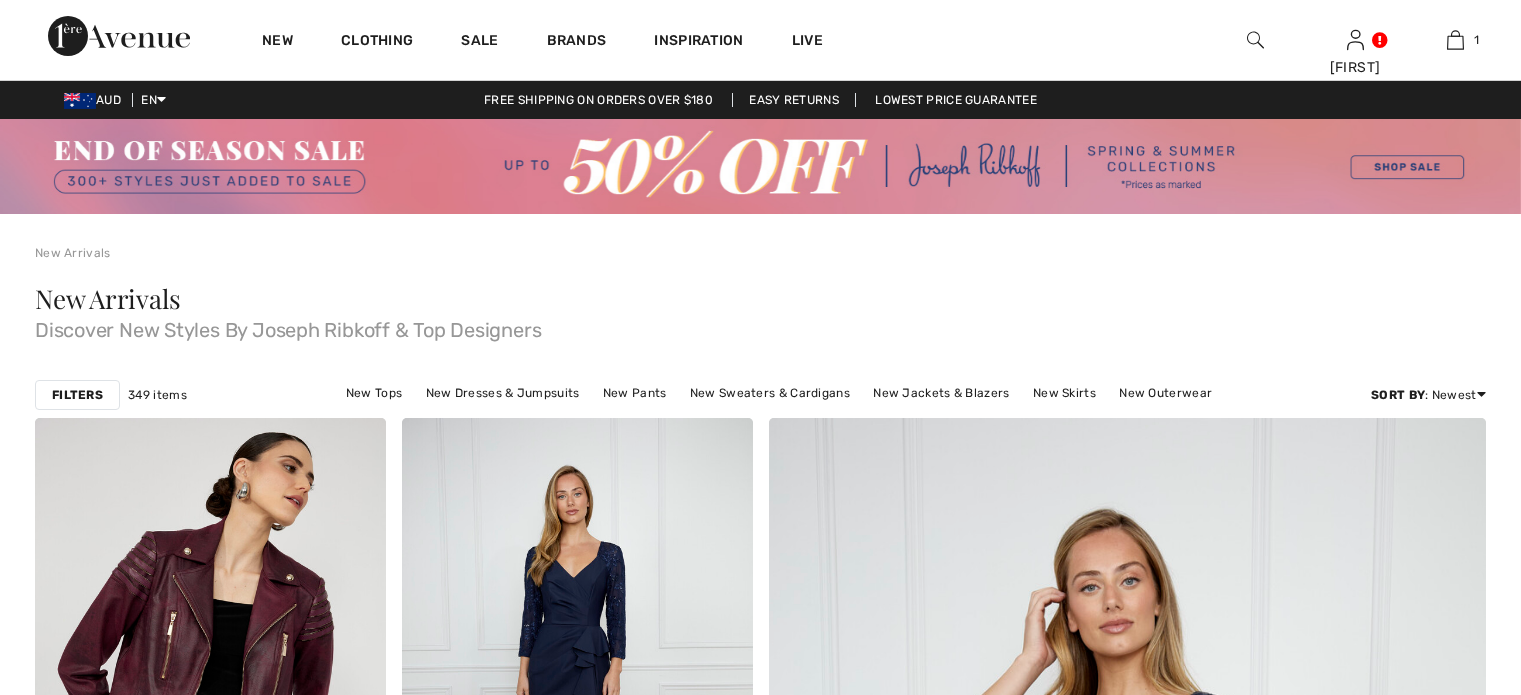 scroll, scrollTop: 0, scrollLeft: 0, axis: both 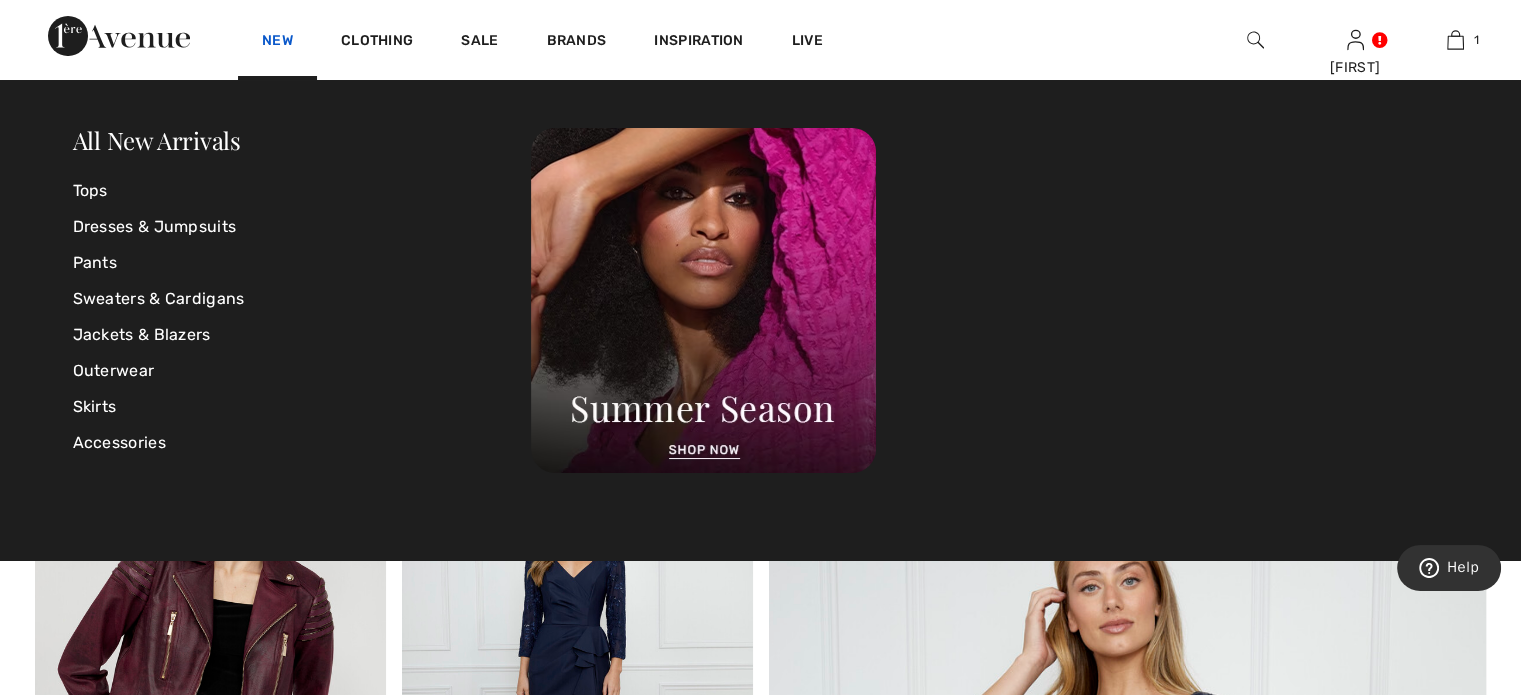 click on "New" at bounding box center [277, 42] 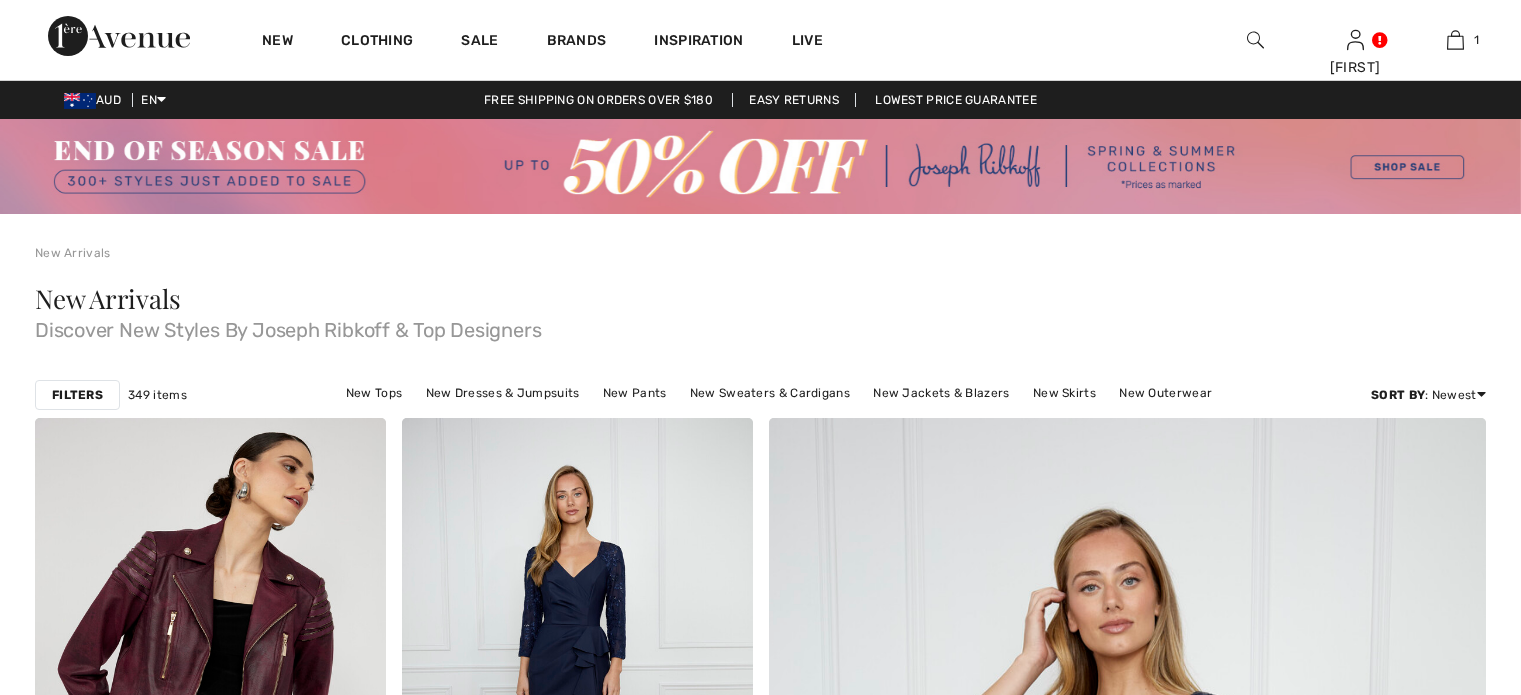 scroll, scrollTop: 0, scrollLeft: 0, axis: both 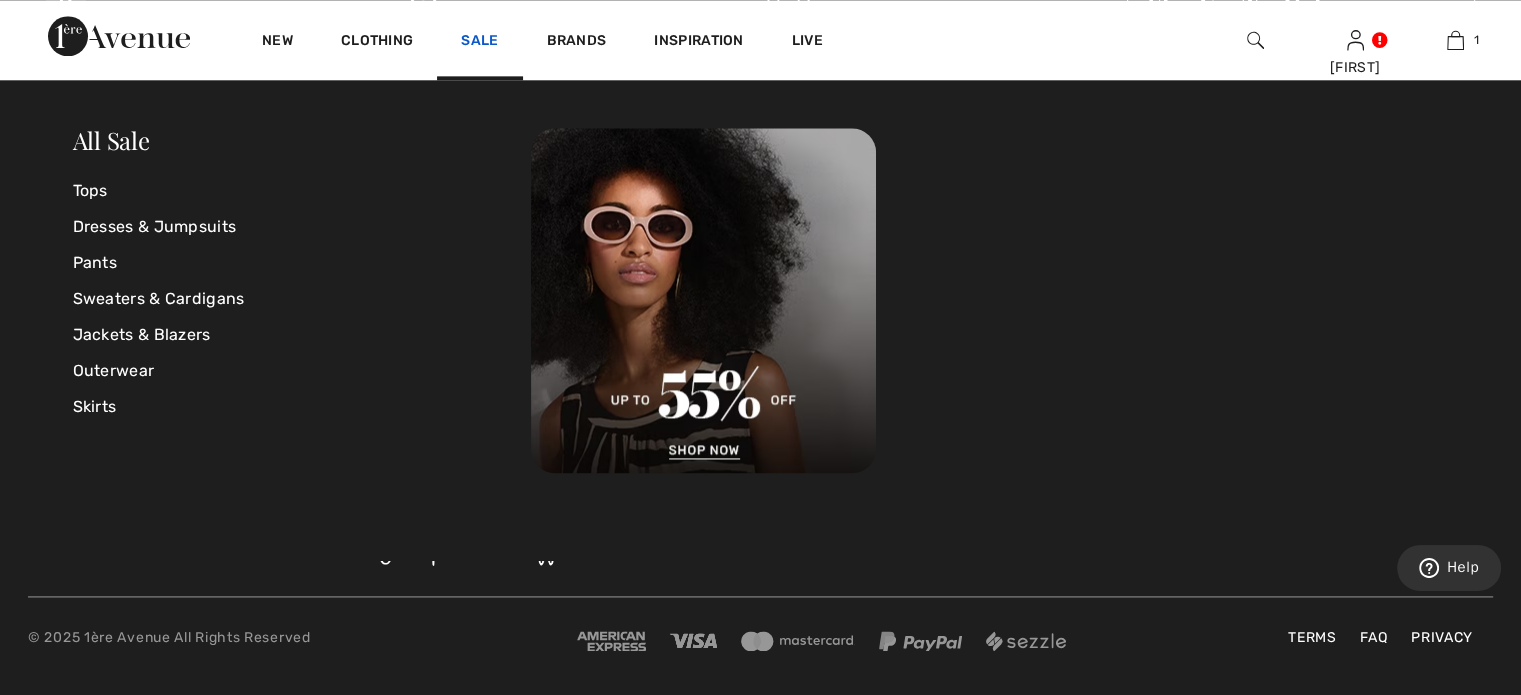 click on "Sale" at bounding box center (479, 42) 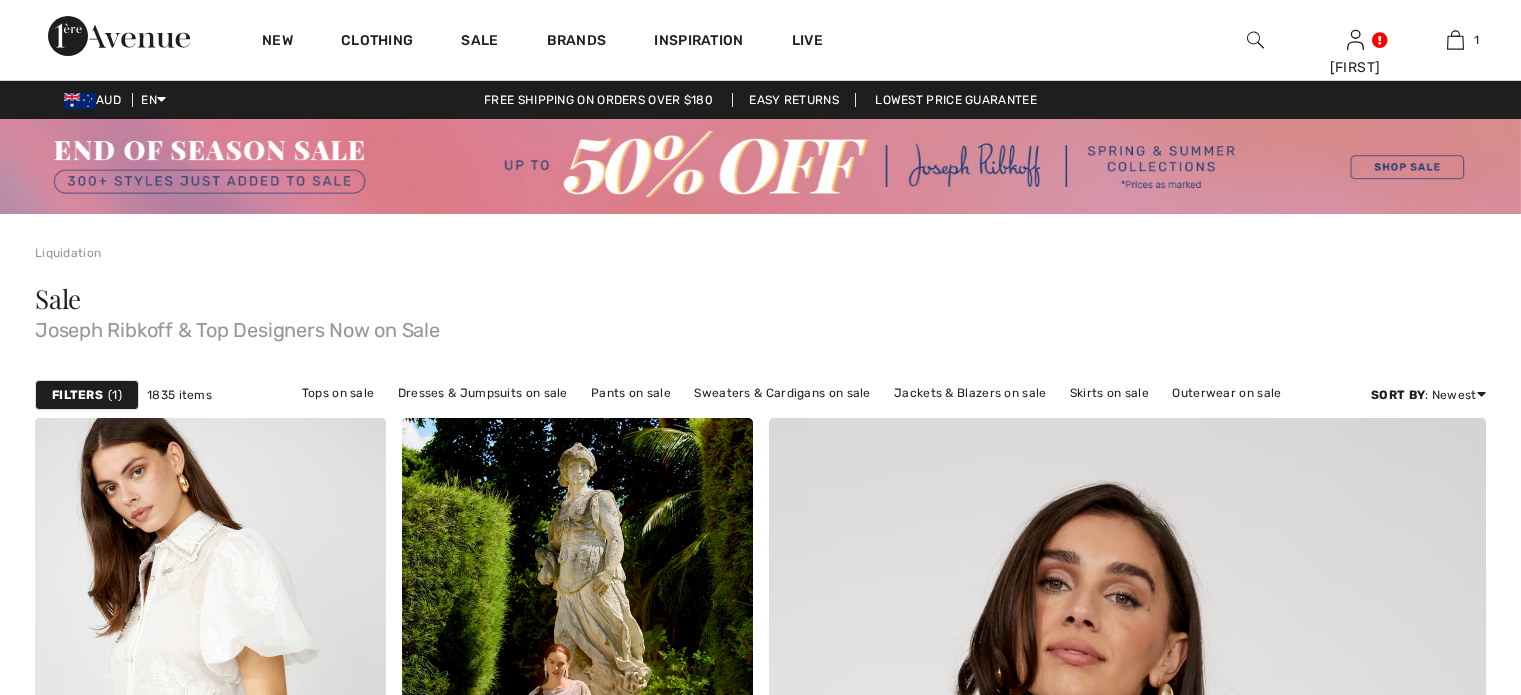 scroll, scrollTop: 0, scrollLeft: 0, axis: both 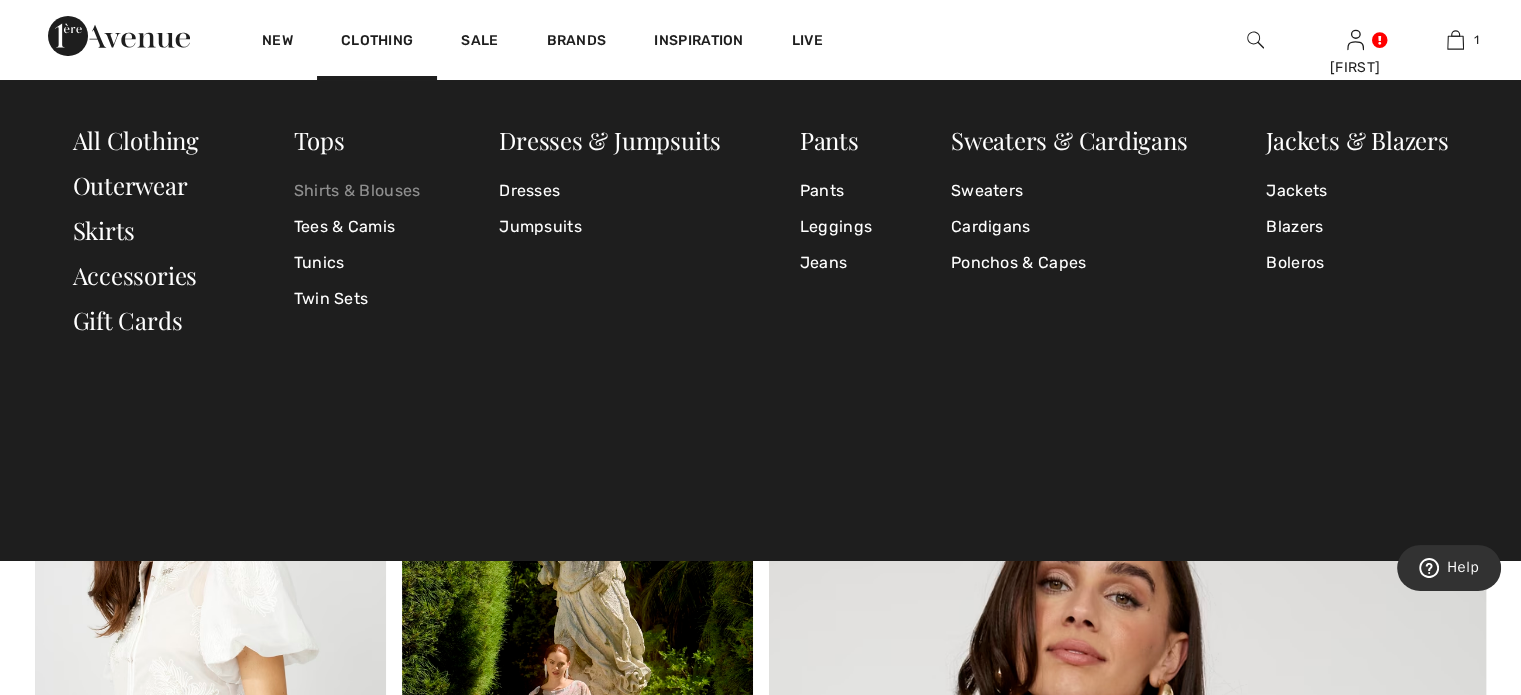 click on "Shirts & Blouses" at bounding box center [357, 191] 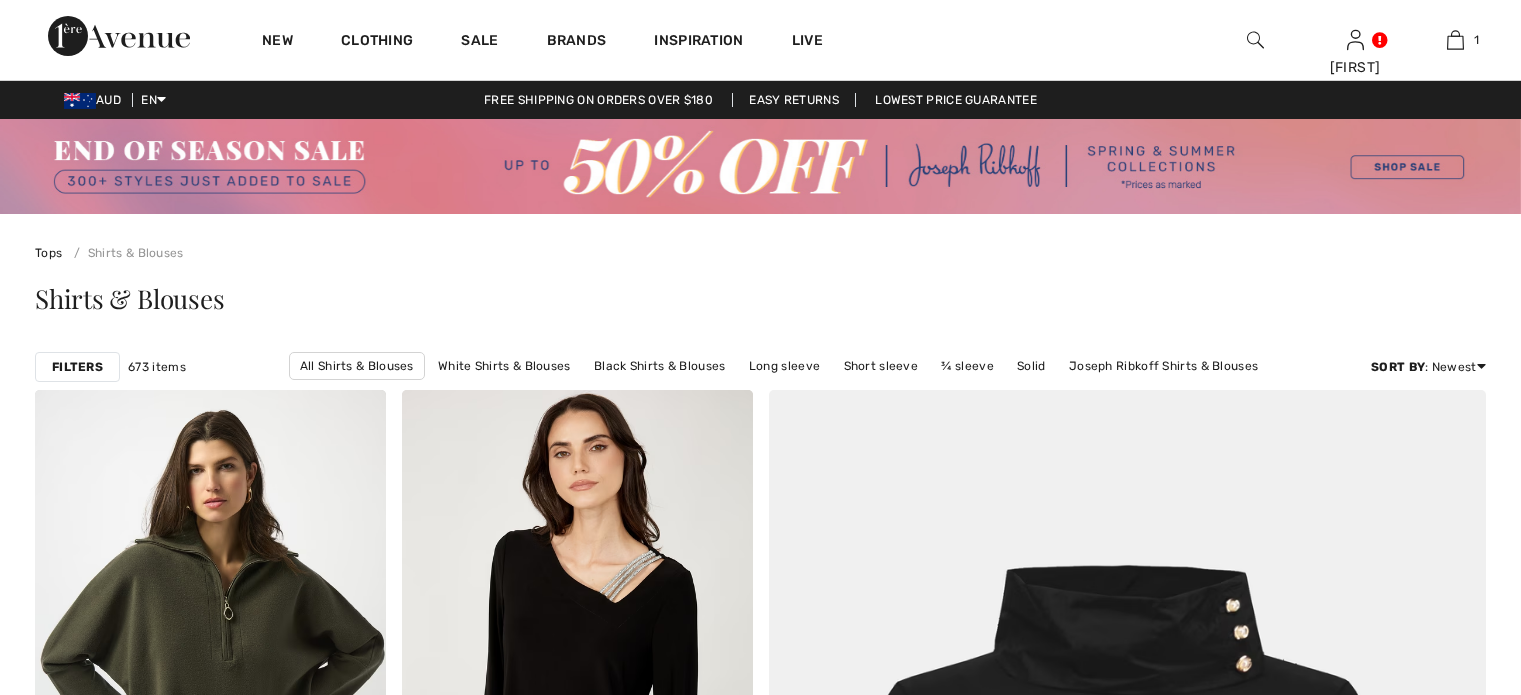 scroll, scrollTop: 0, scrollLeft: 0, axis: both 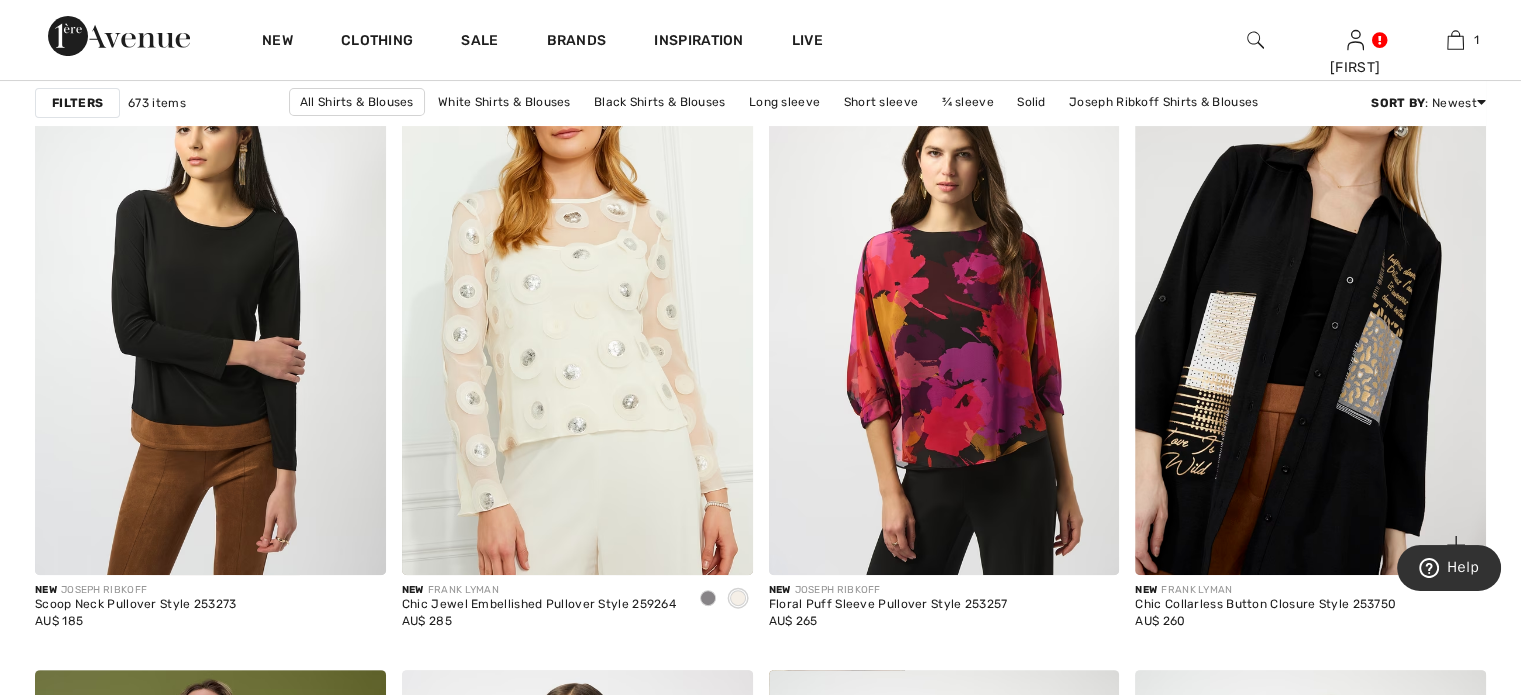click at bounding box center [1310, 312] 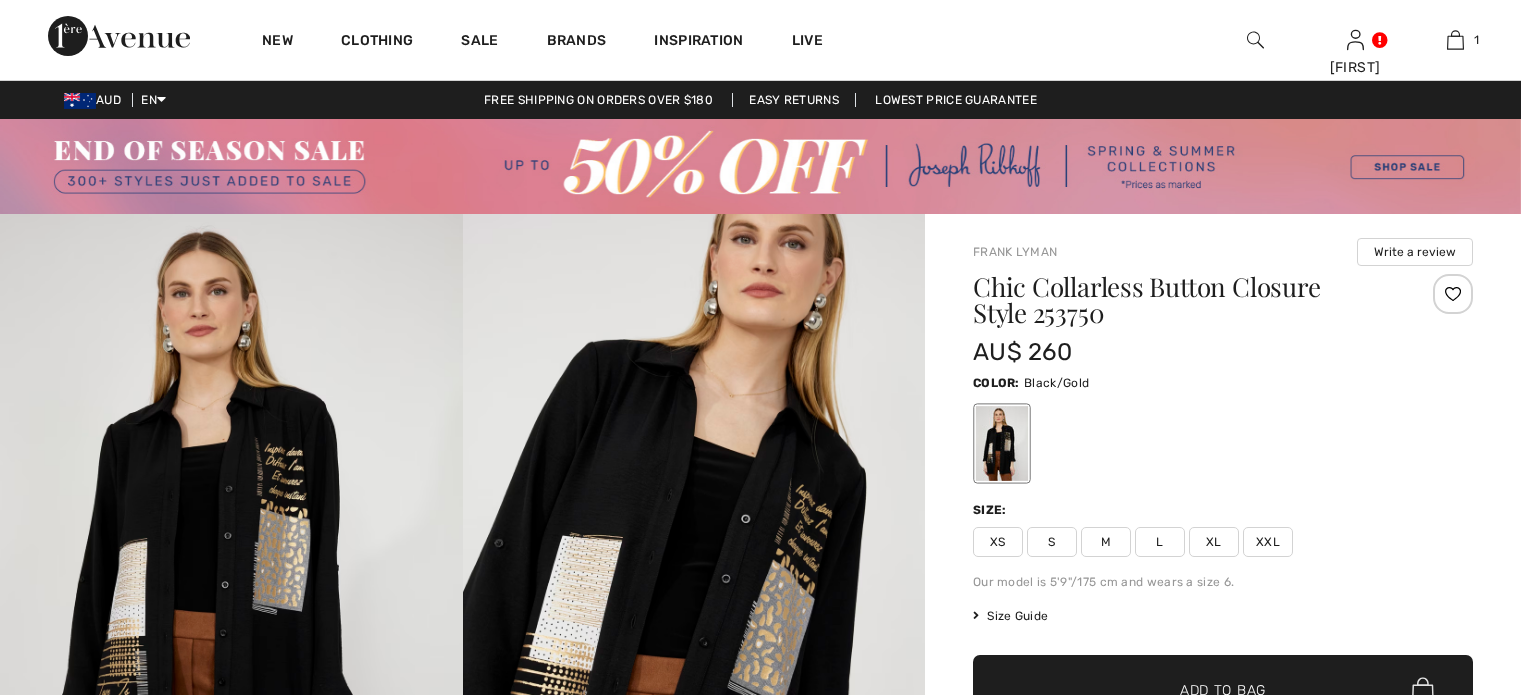 scroll, scrollTop: 0, scrollLeft: 0, axis: both 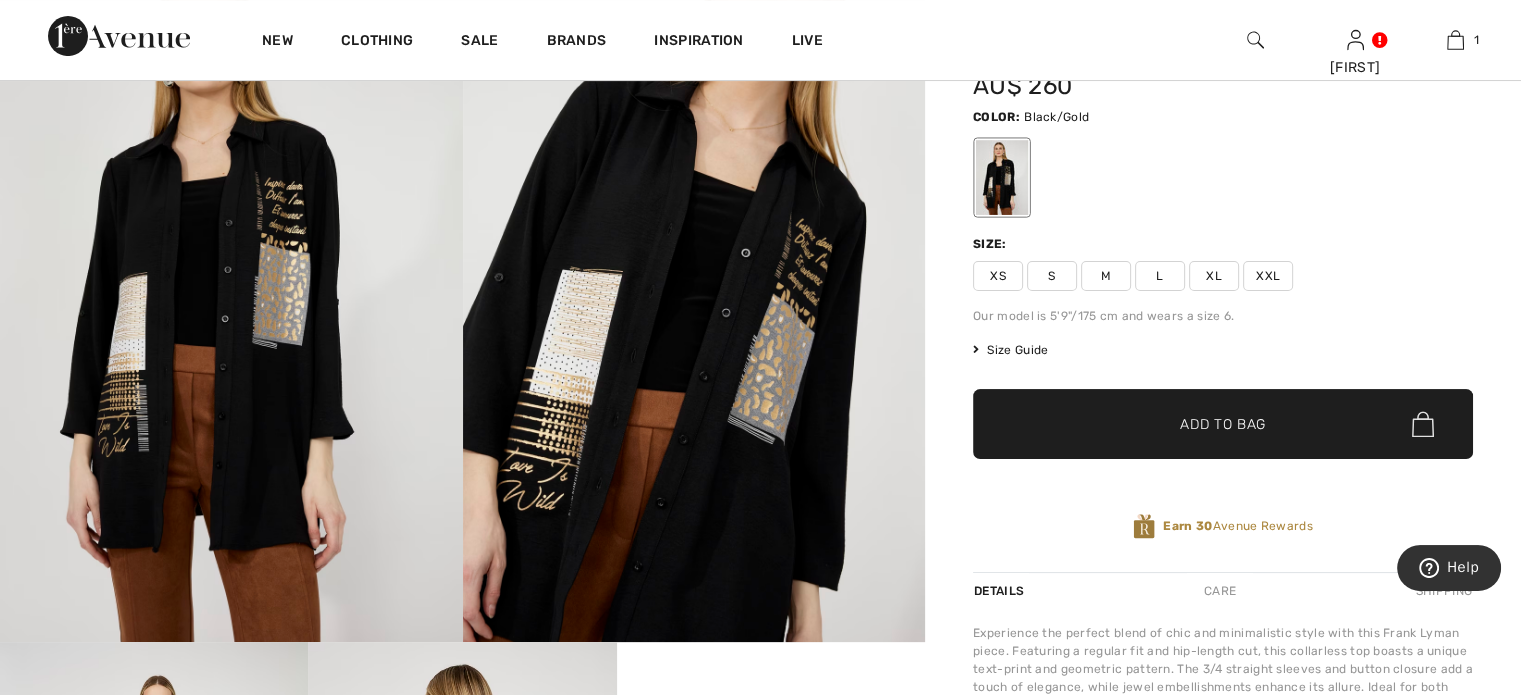 click on "L" at bounding box center (1160, 276) 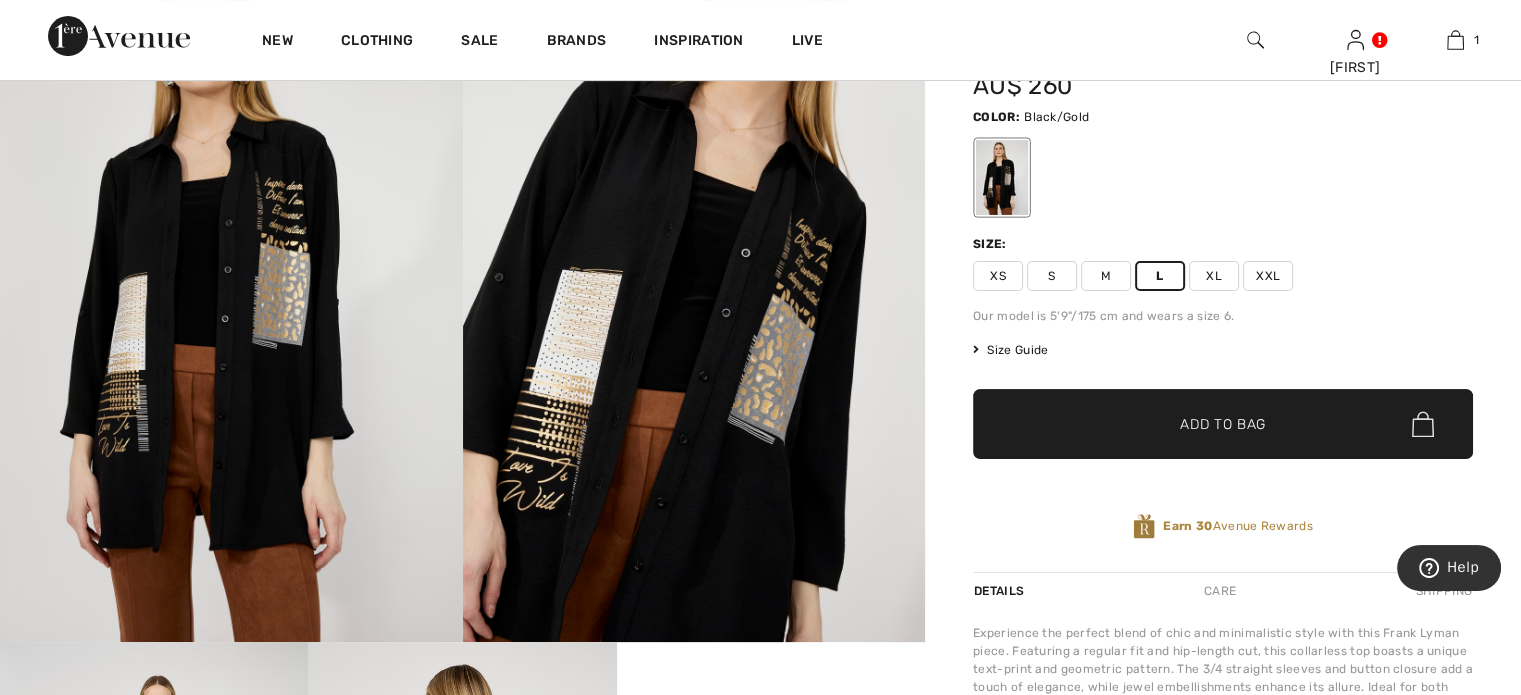 click on "✔ Added to Bag
Add to Bag" at bounding box center [1223, 424] 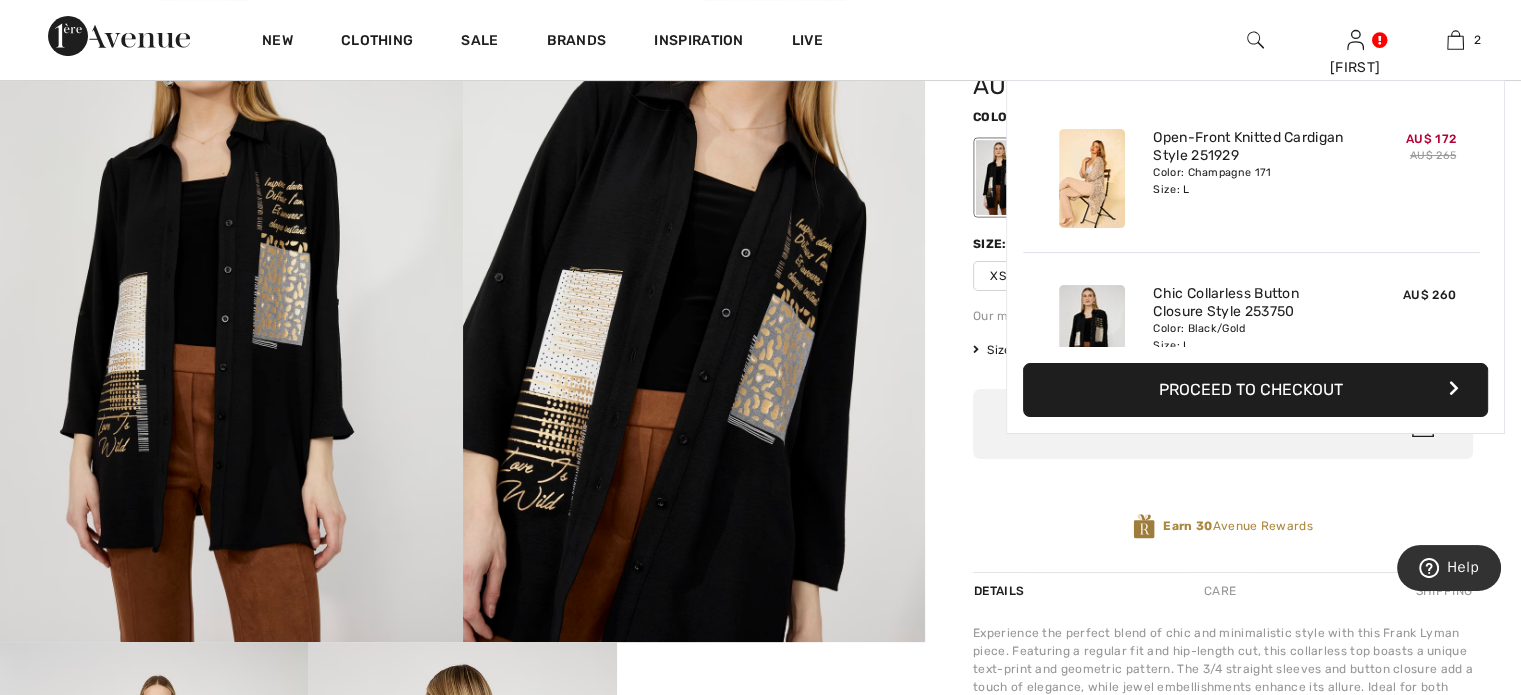 scroll, scrollTop: 61, scrollLeft: 0, axis: vertical 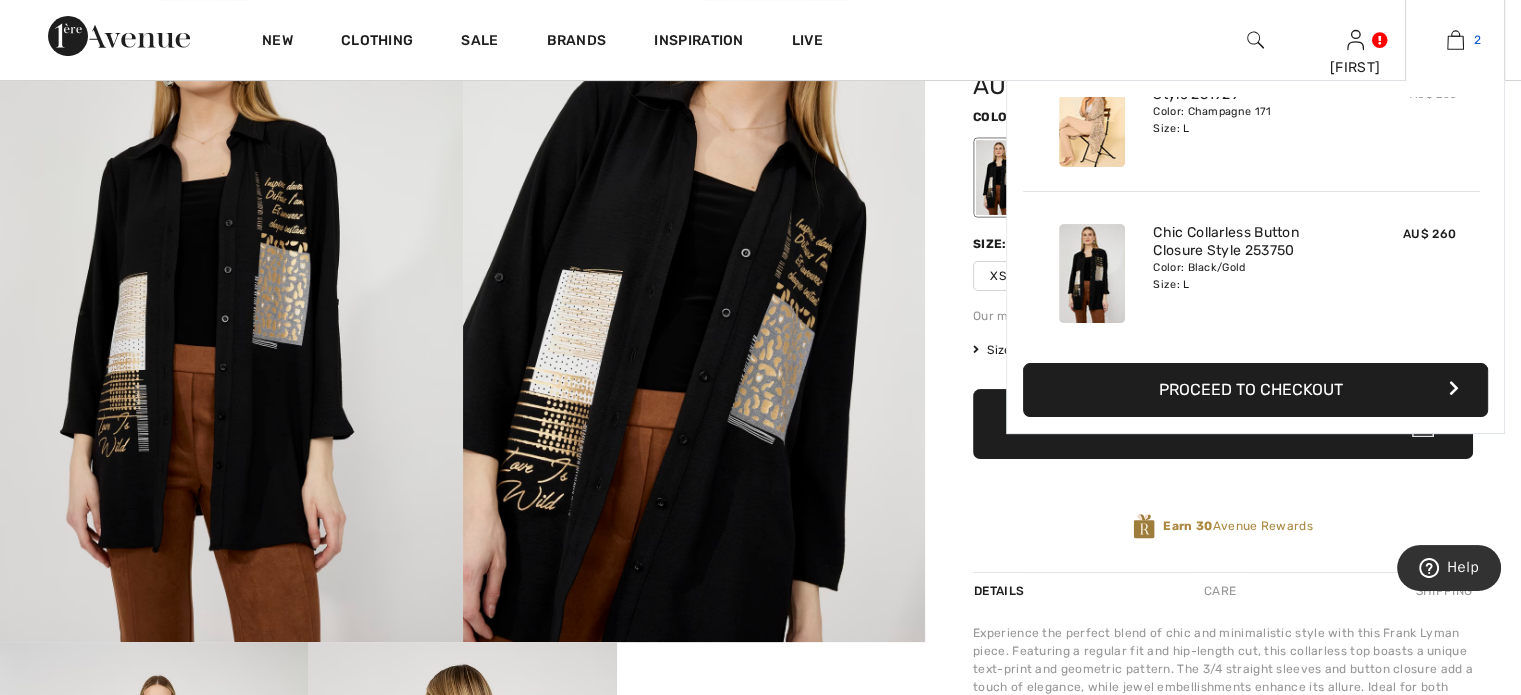 click at bounding box center (1455, 40) 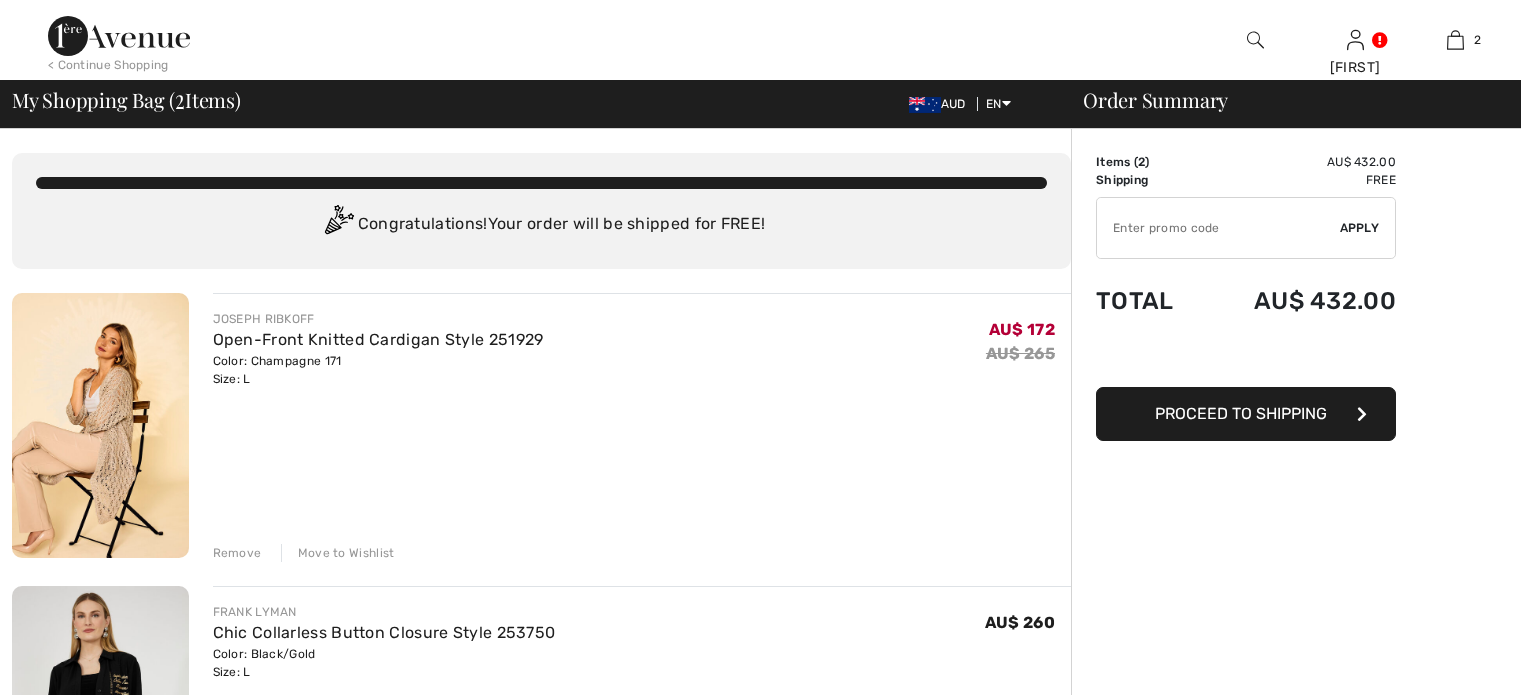 scroll, scrollTop: 0, scrollLeft: 0, axis: both 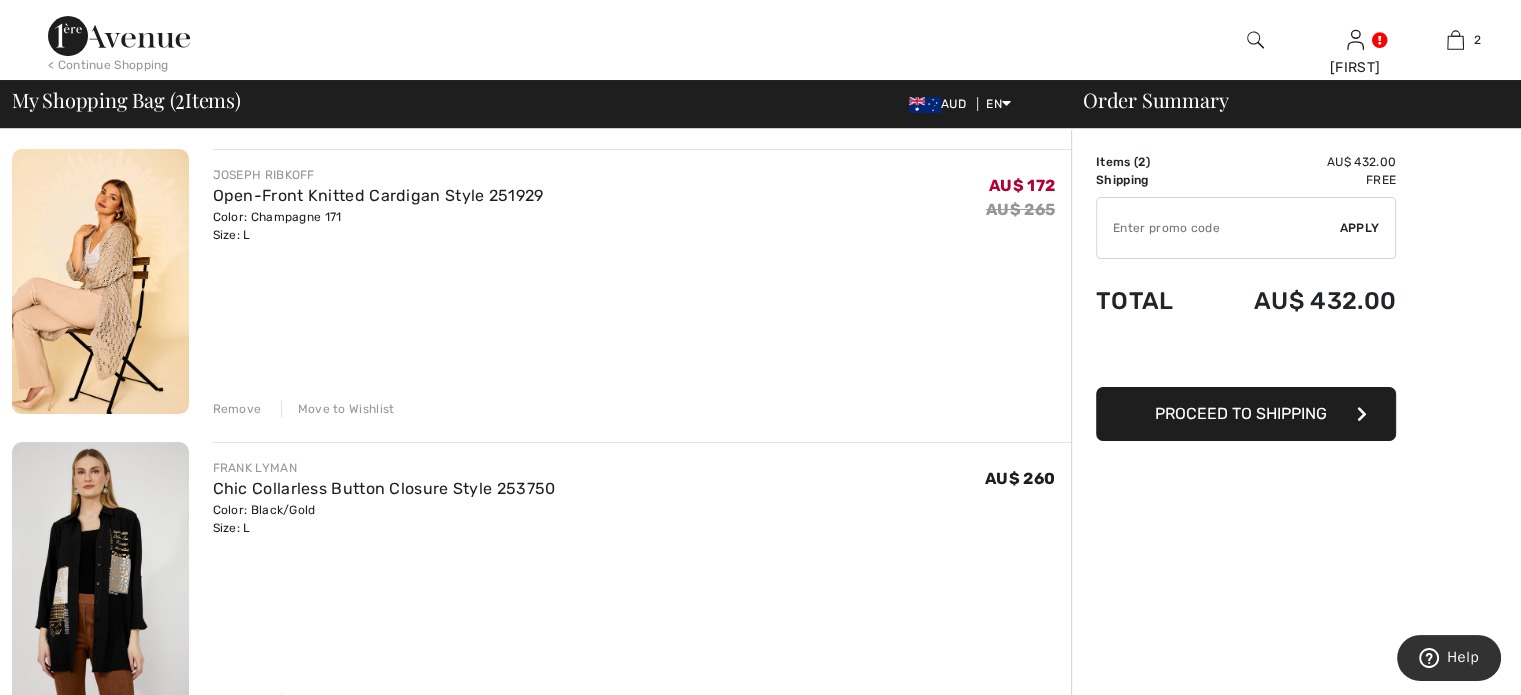 click at bounding box center [1218, 228] 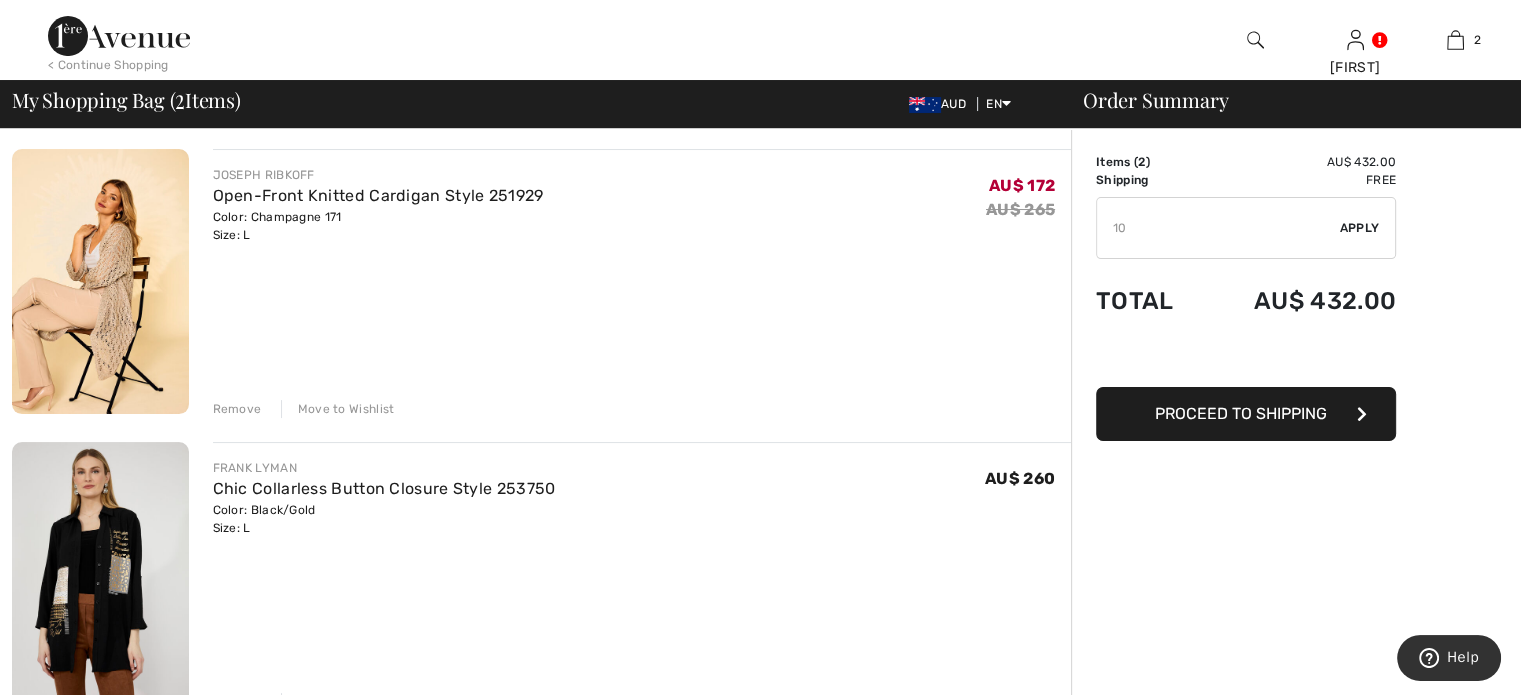 type on "10" 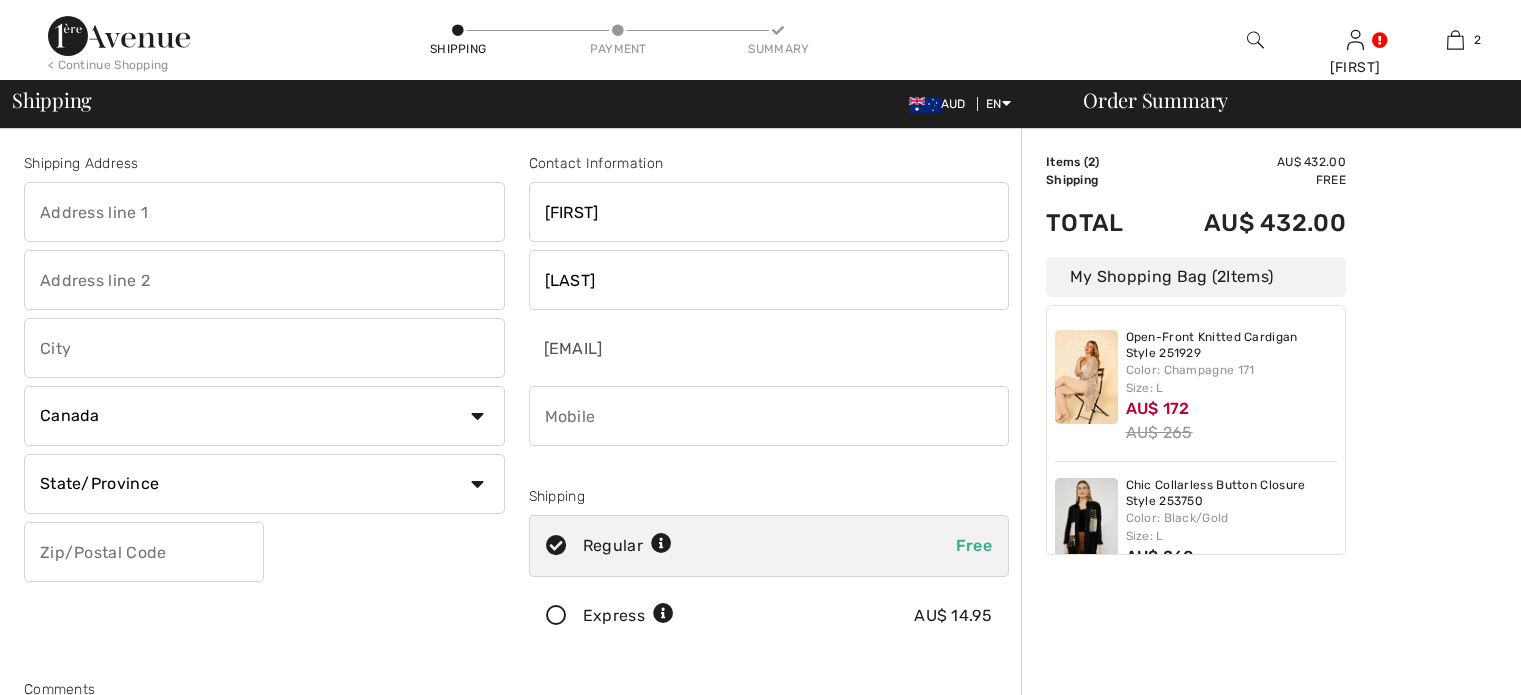 scroll, scrollTop: 0, scrollLeft: 0, axis: both 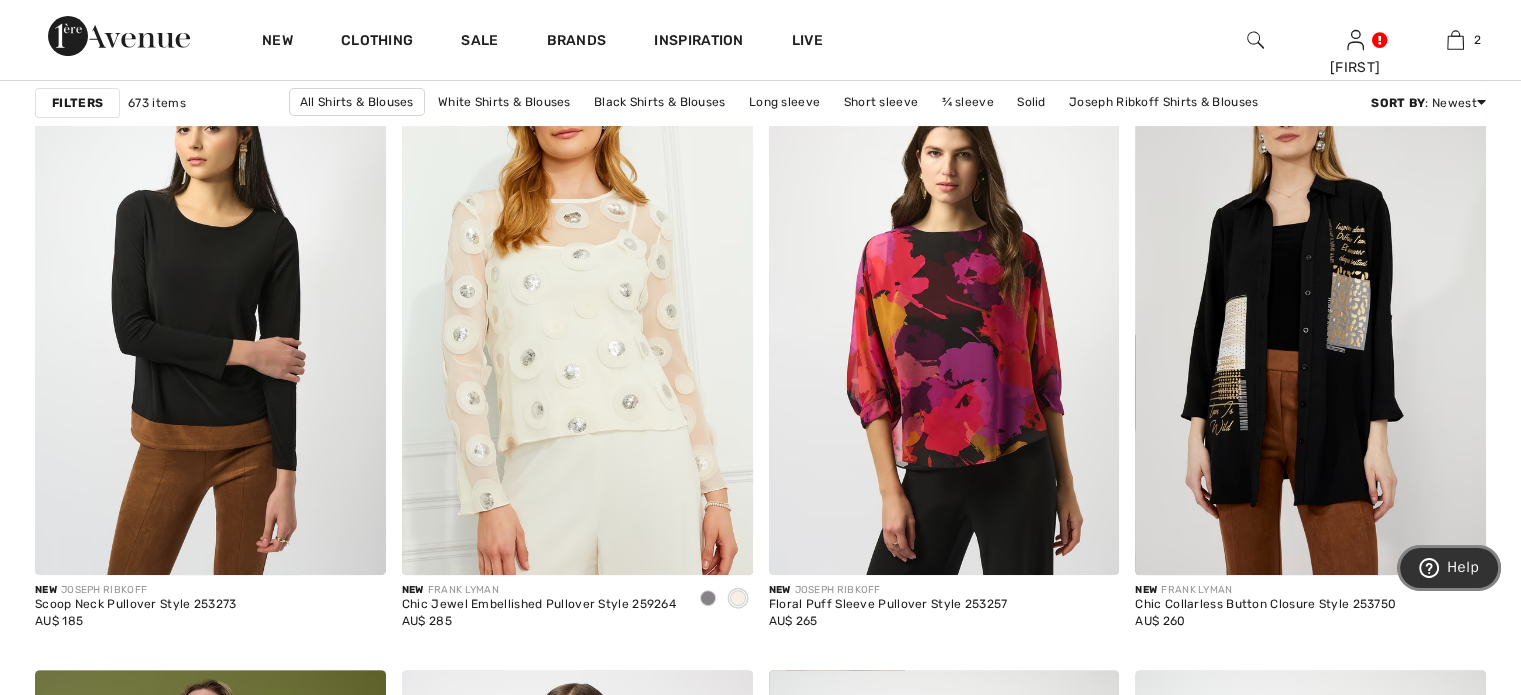 click on "Help" at bounding box center (1463, 567) 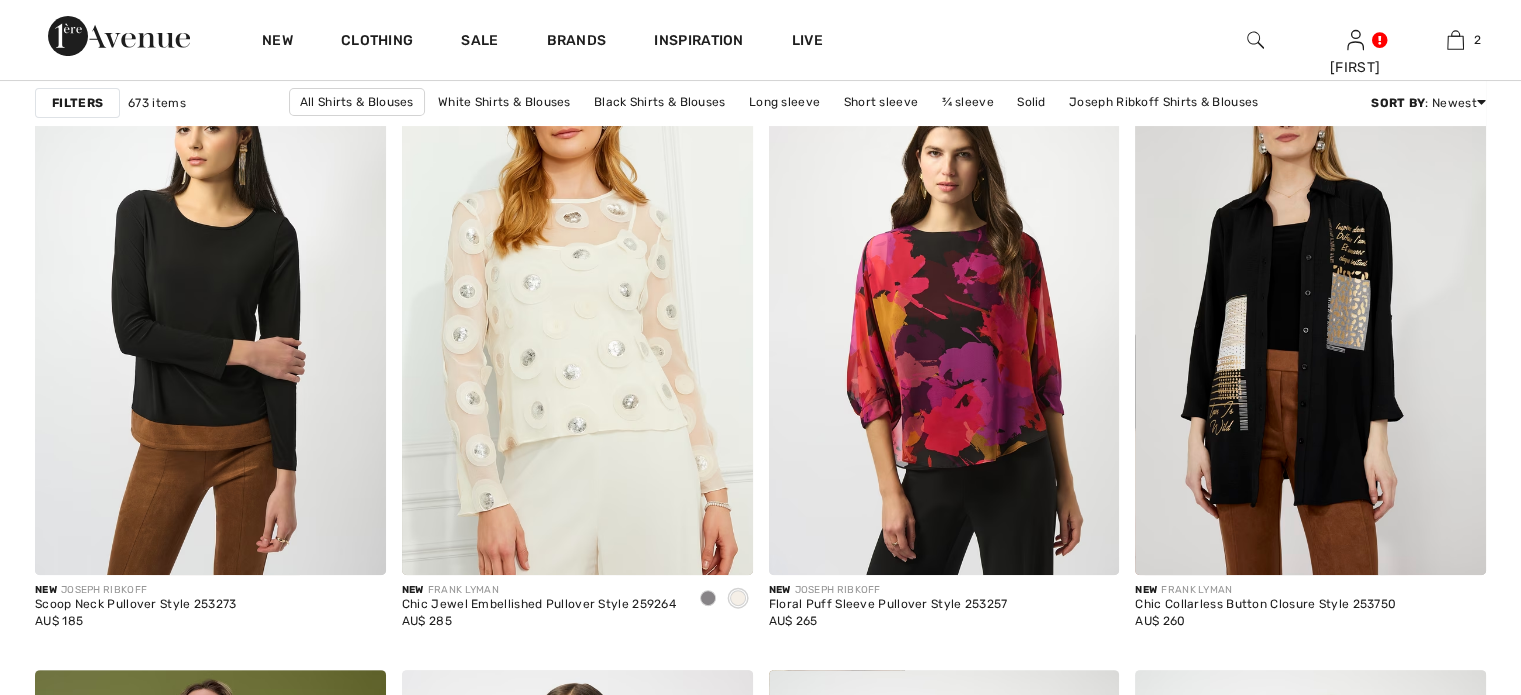 scroll, scrollTop: 0, scrollLeft: 0, axis: both 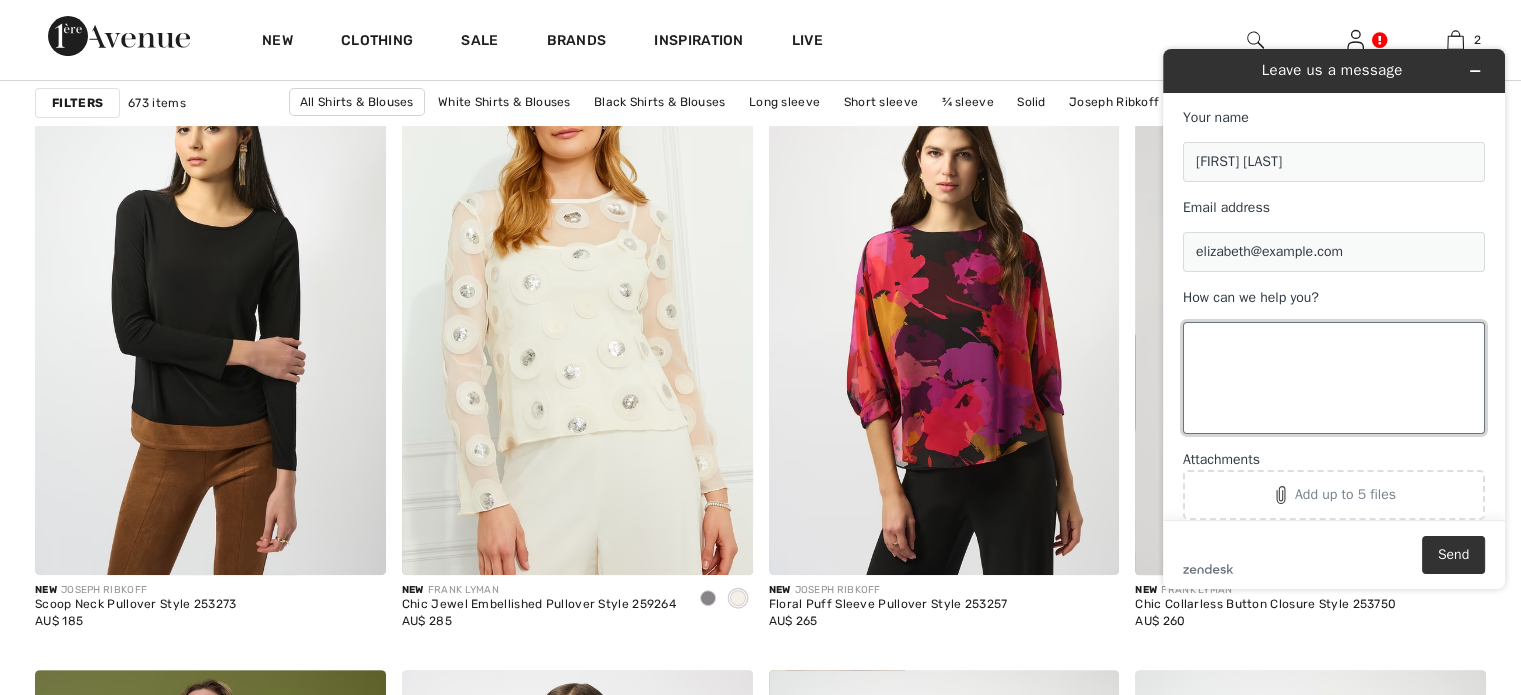 click on "How can we help you?" at bounding box center (1334, 378) 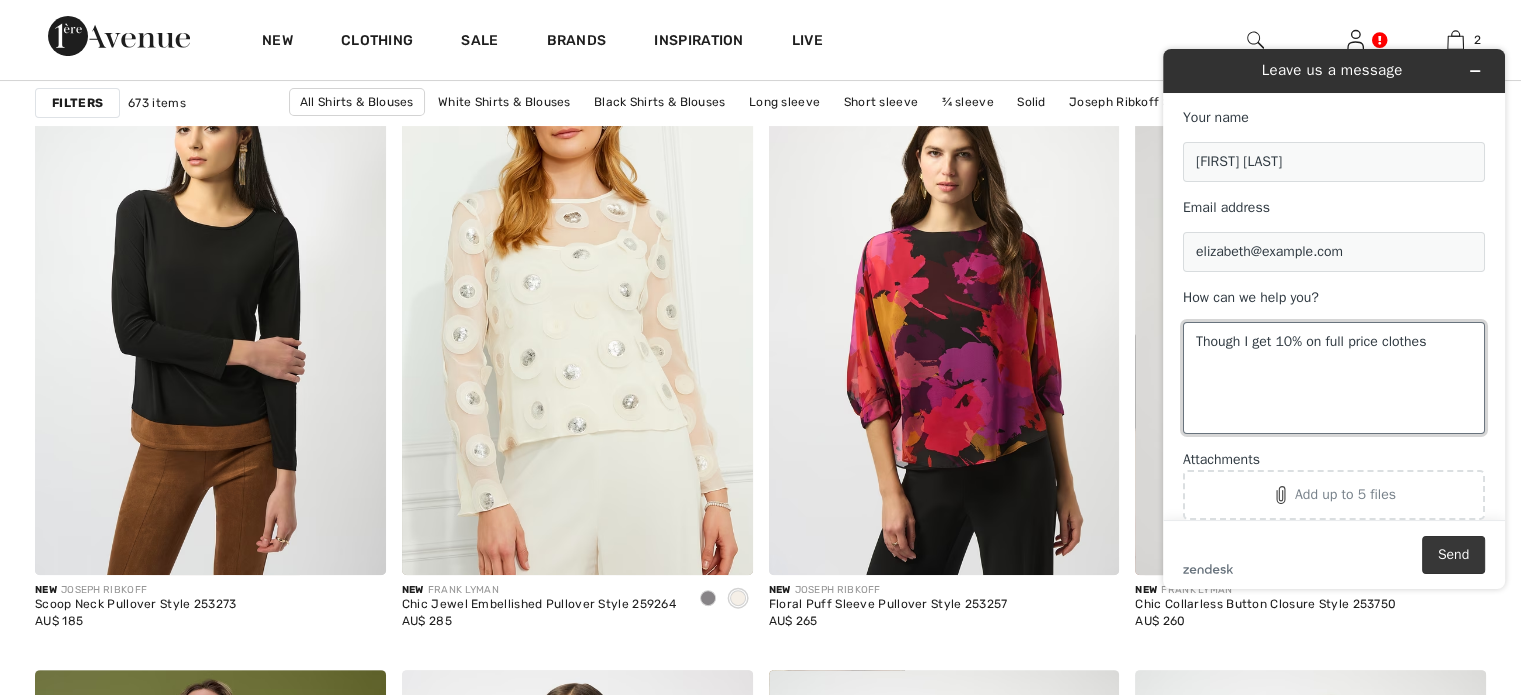 type on "Though I get 10% on full price clothes" 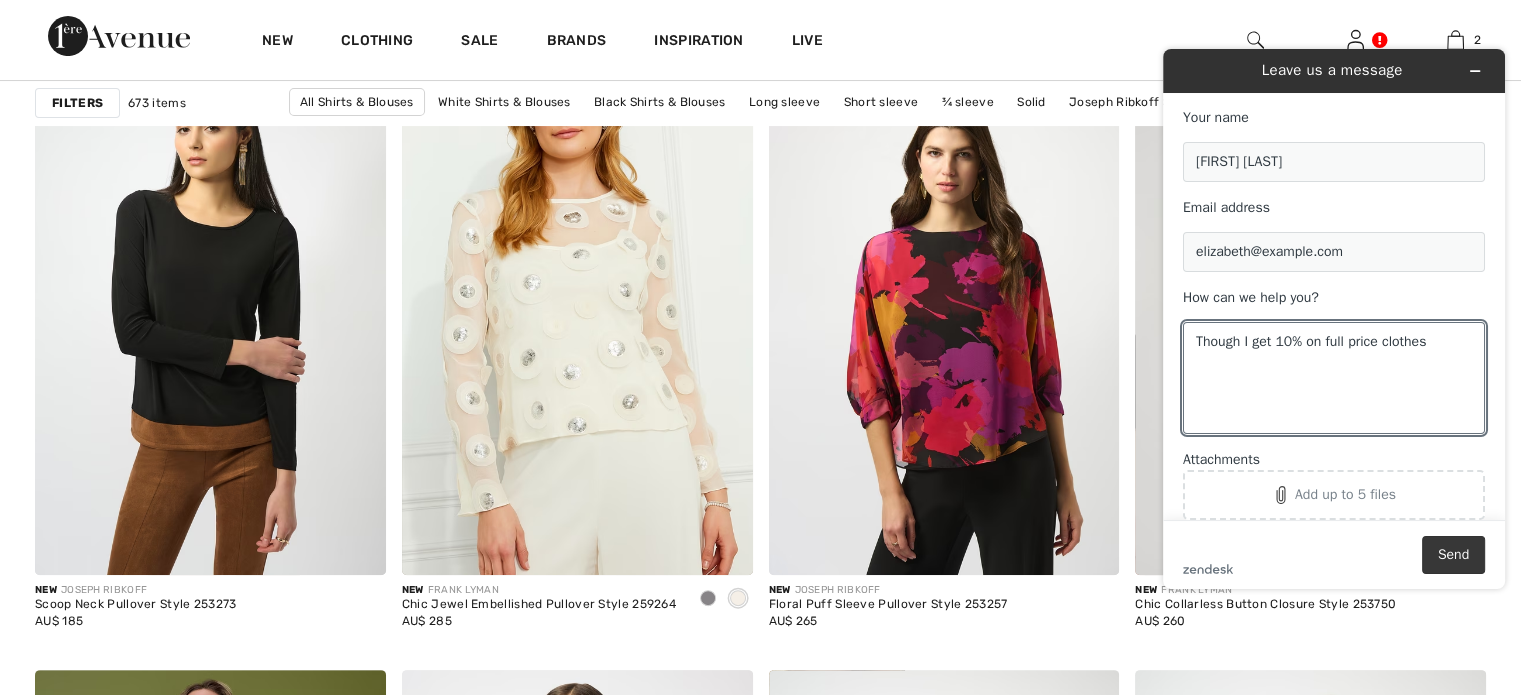 click on "Send" at bounding box center [1453, 555] 